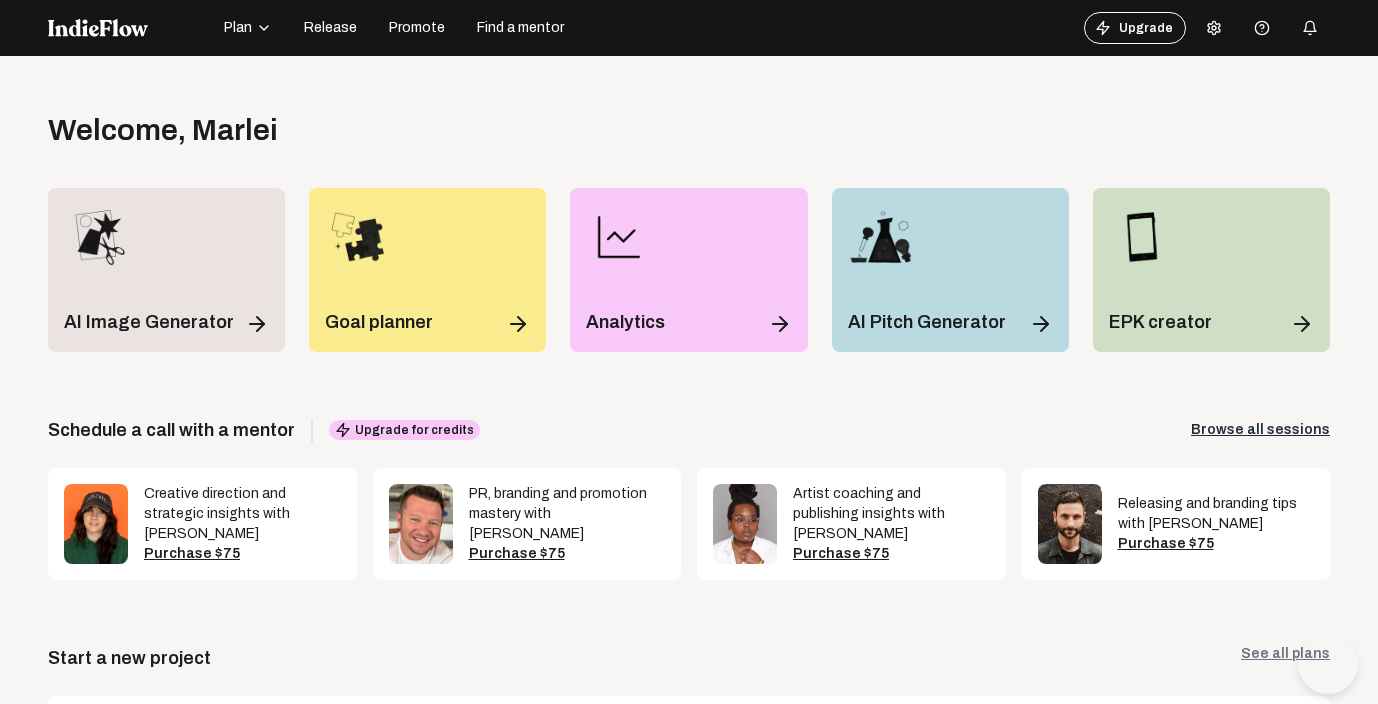 scroll, scrollTop: 0, scrollLeft: 0, axis: both 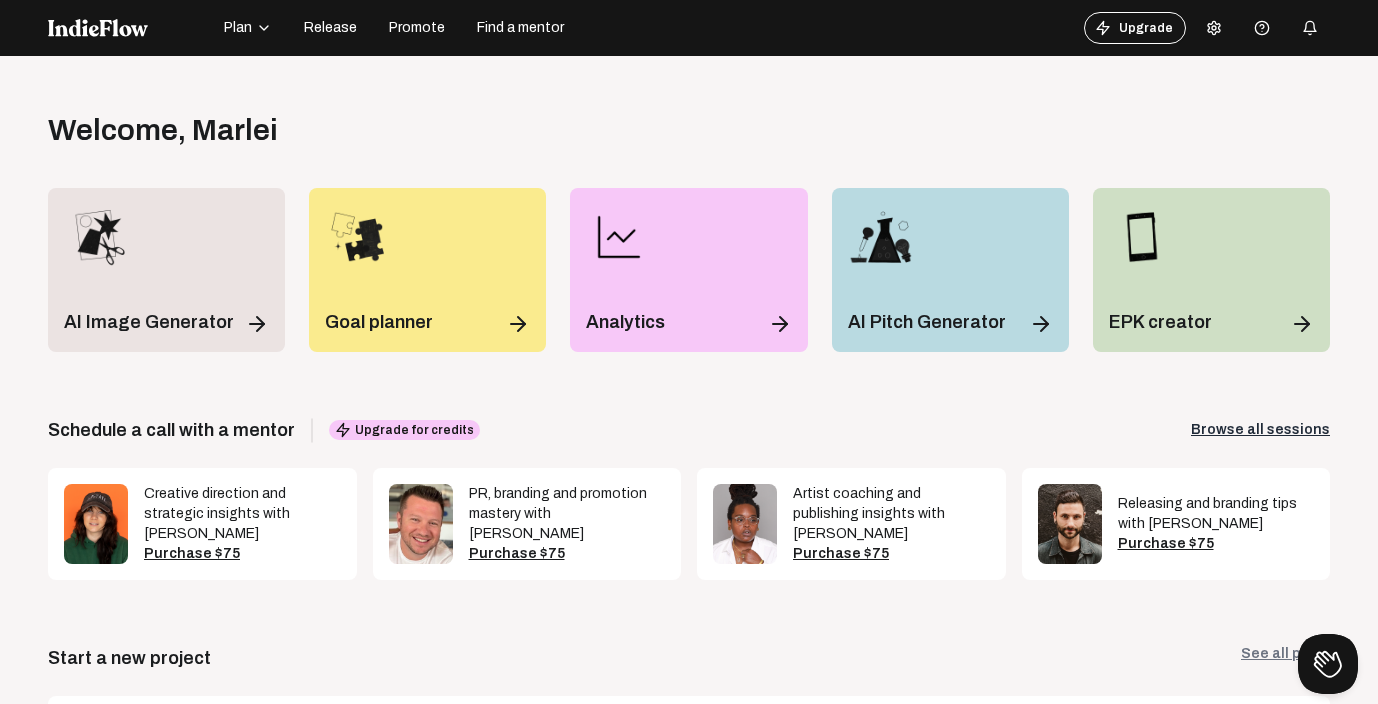 click on "Release" 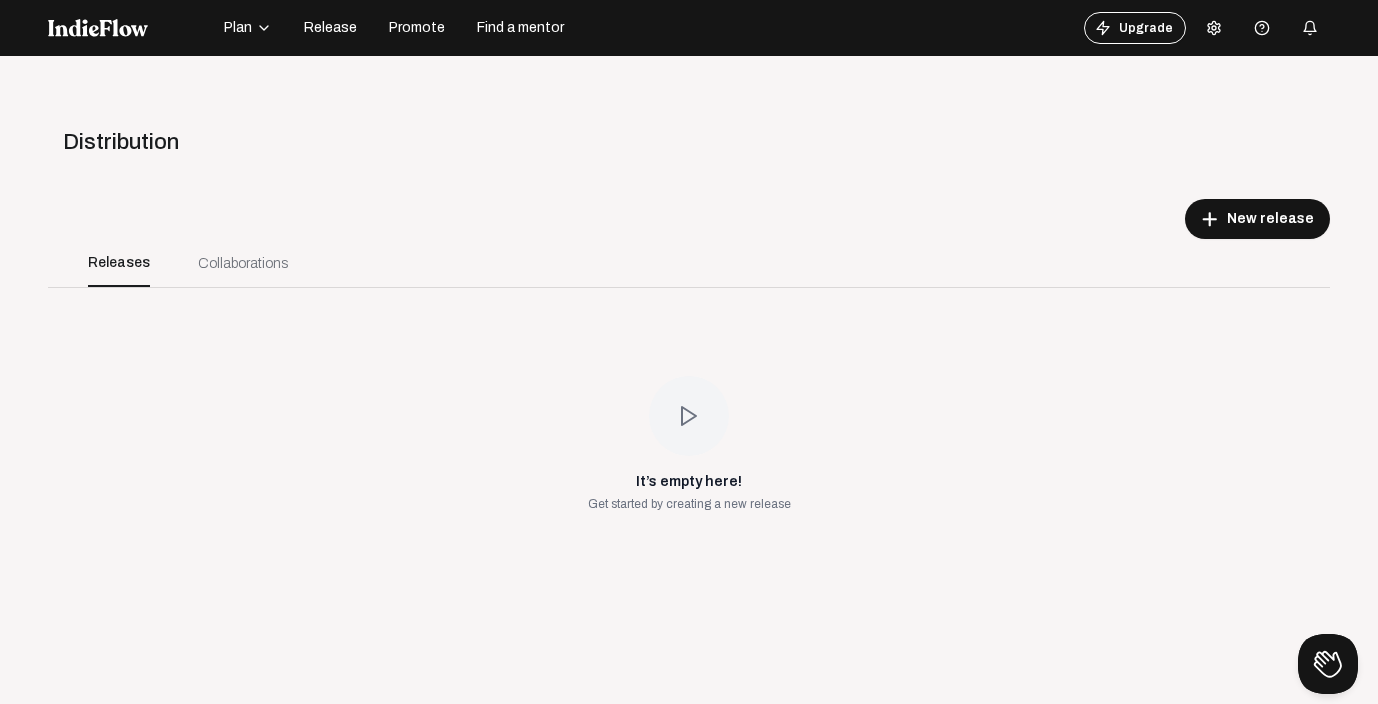 click on "Plan Release Promote Find a mentor  Upgrade     Help center" 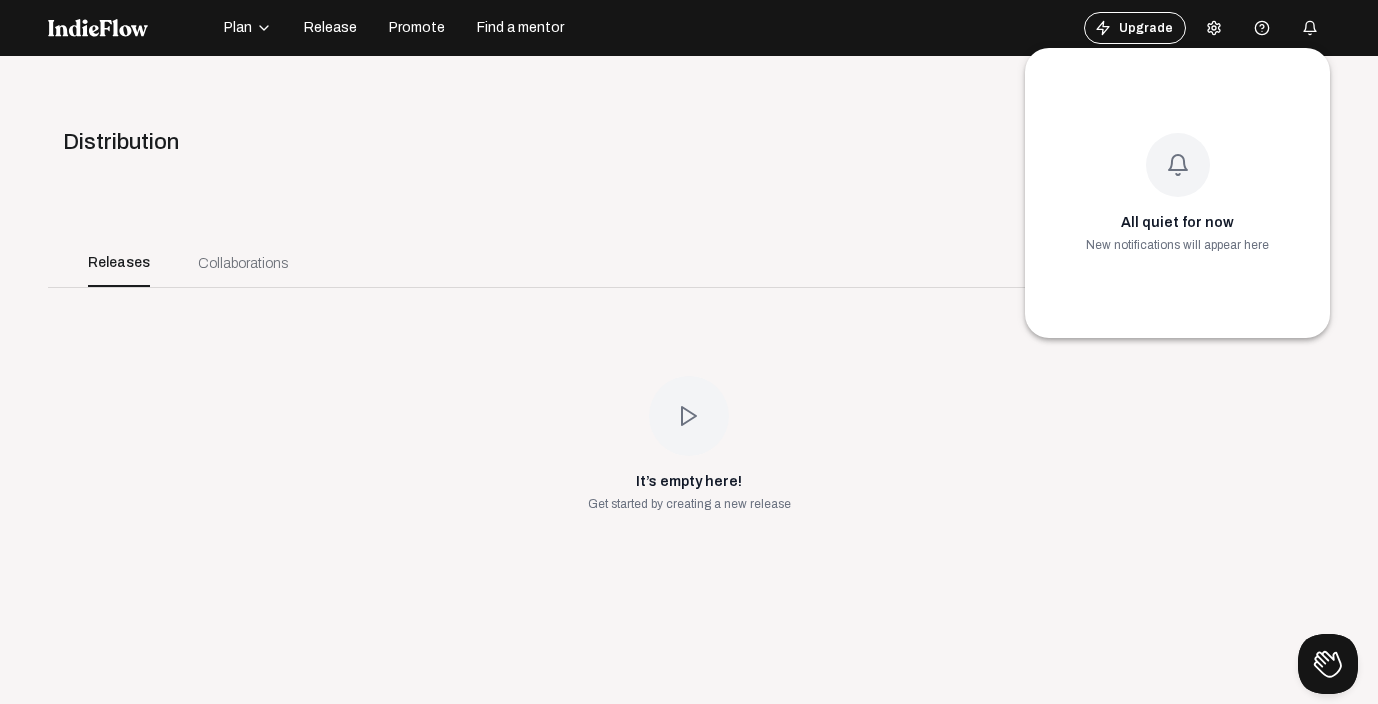 click at bounding box center [689, 352] 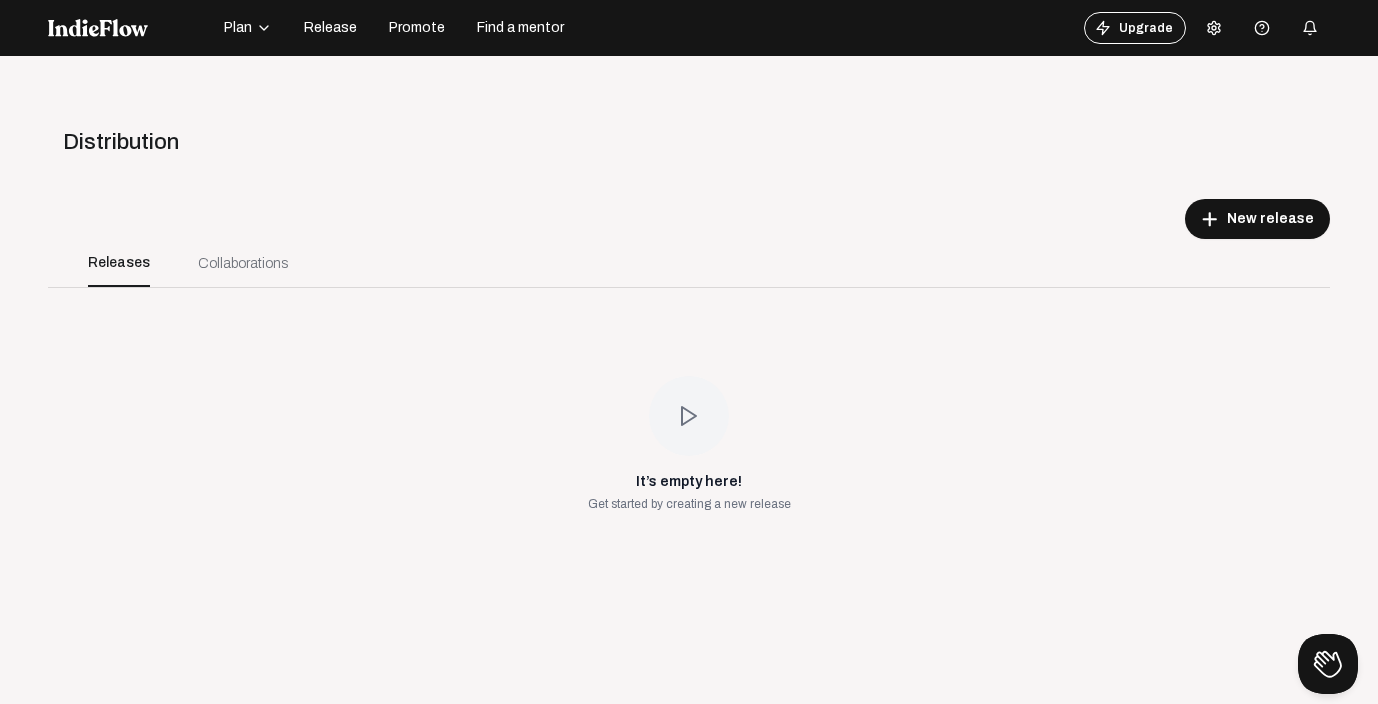 click 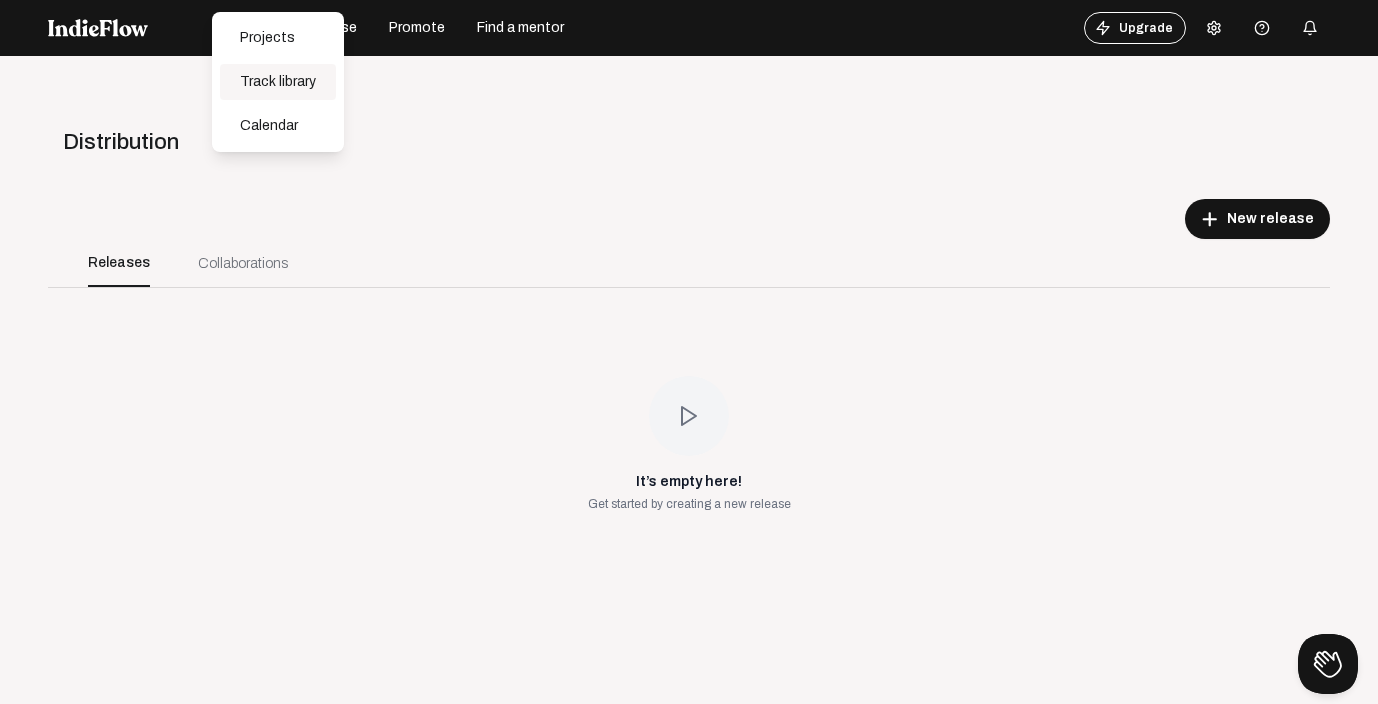 click on "Track library" 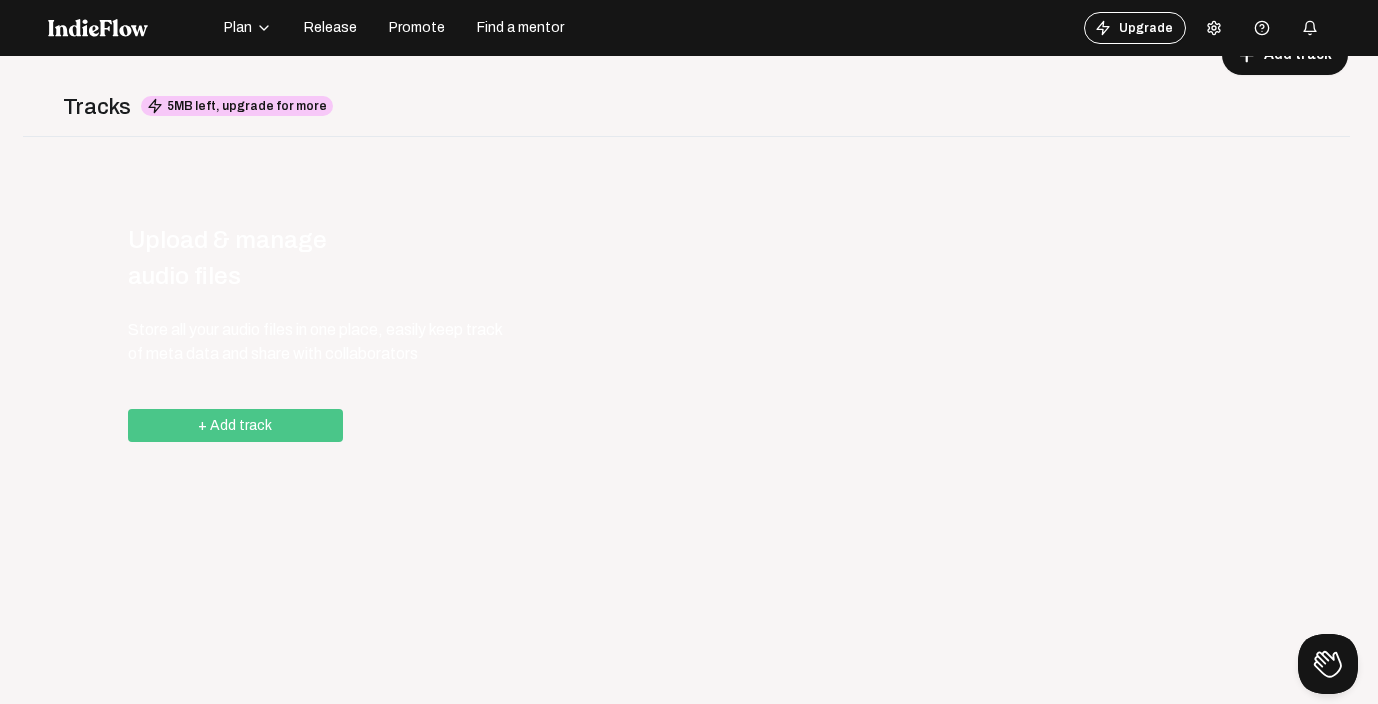 scroll, scrollTop: 36, scrollLeft: 0, axis: vertical 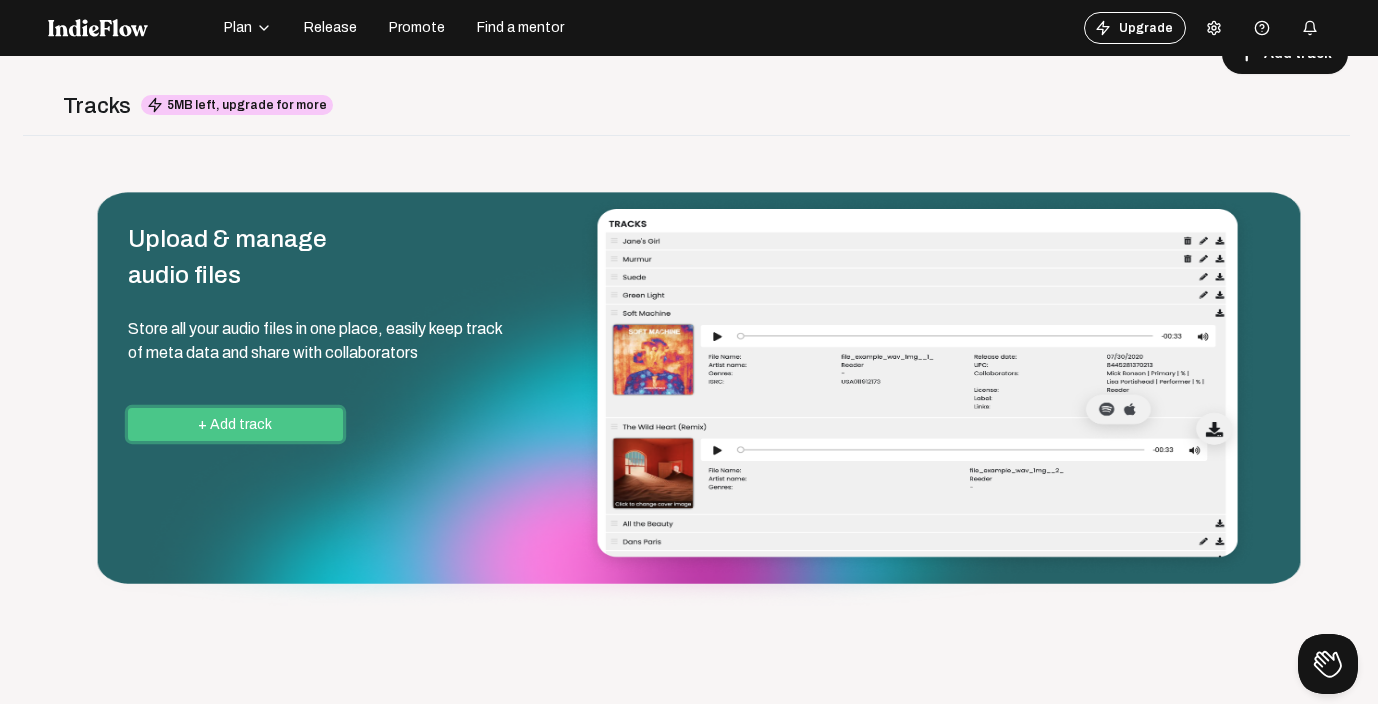 click on "+ Add track" 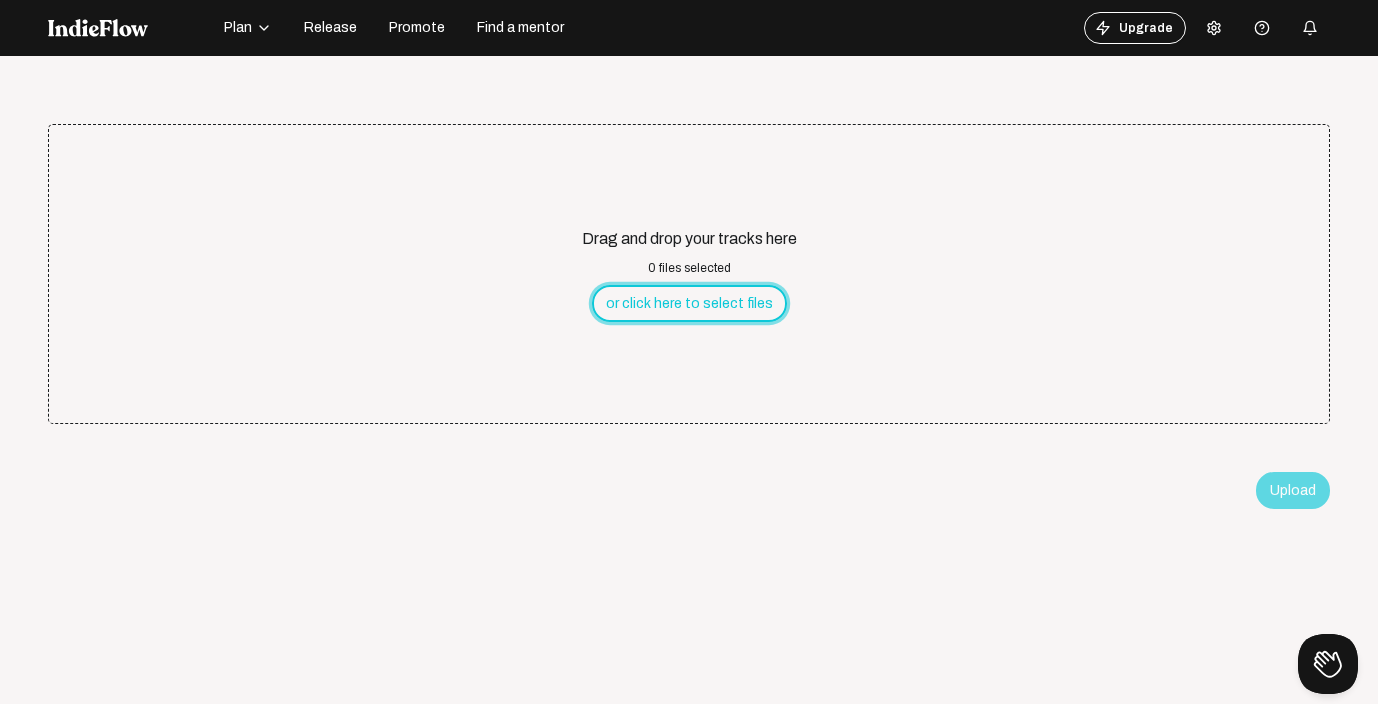 click on "or click here to select files" 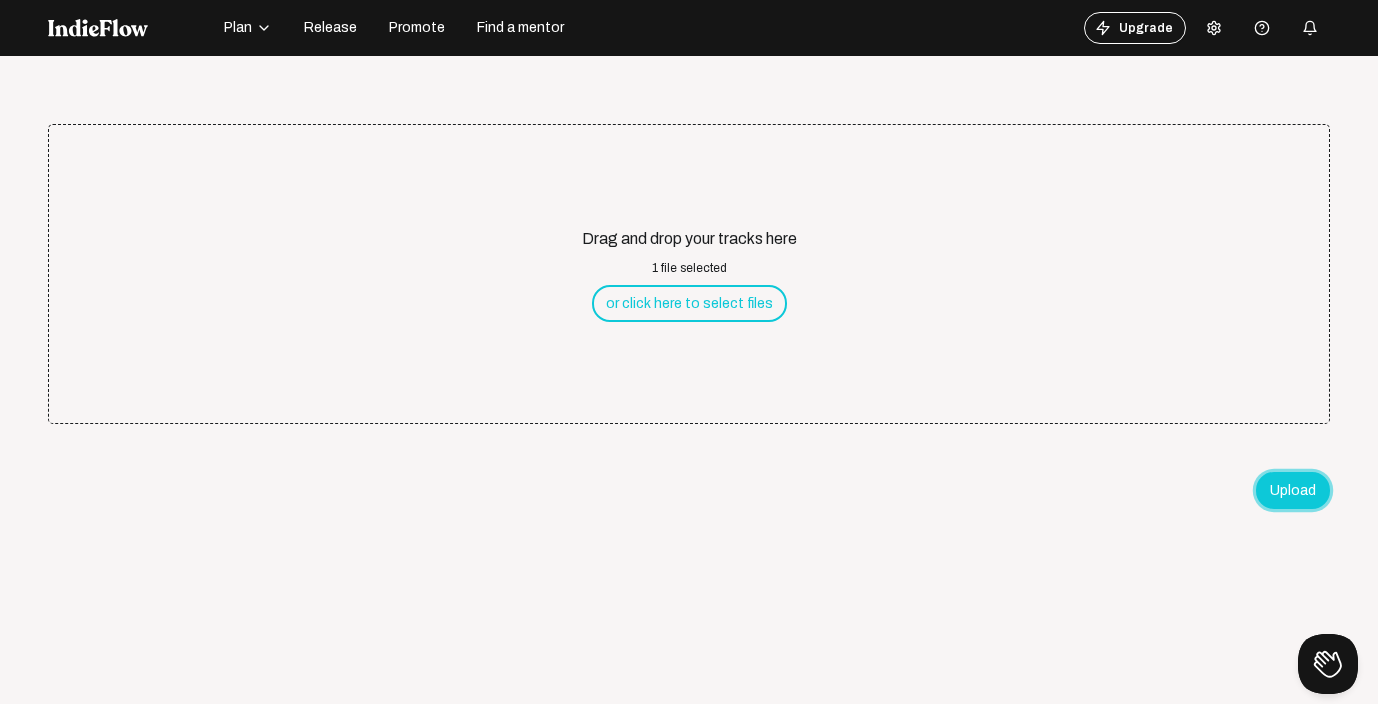 click on "Upload" 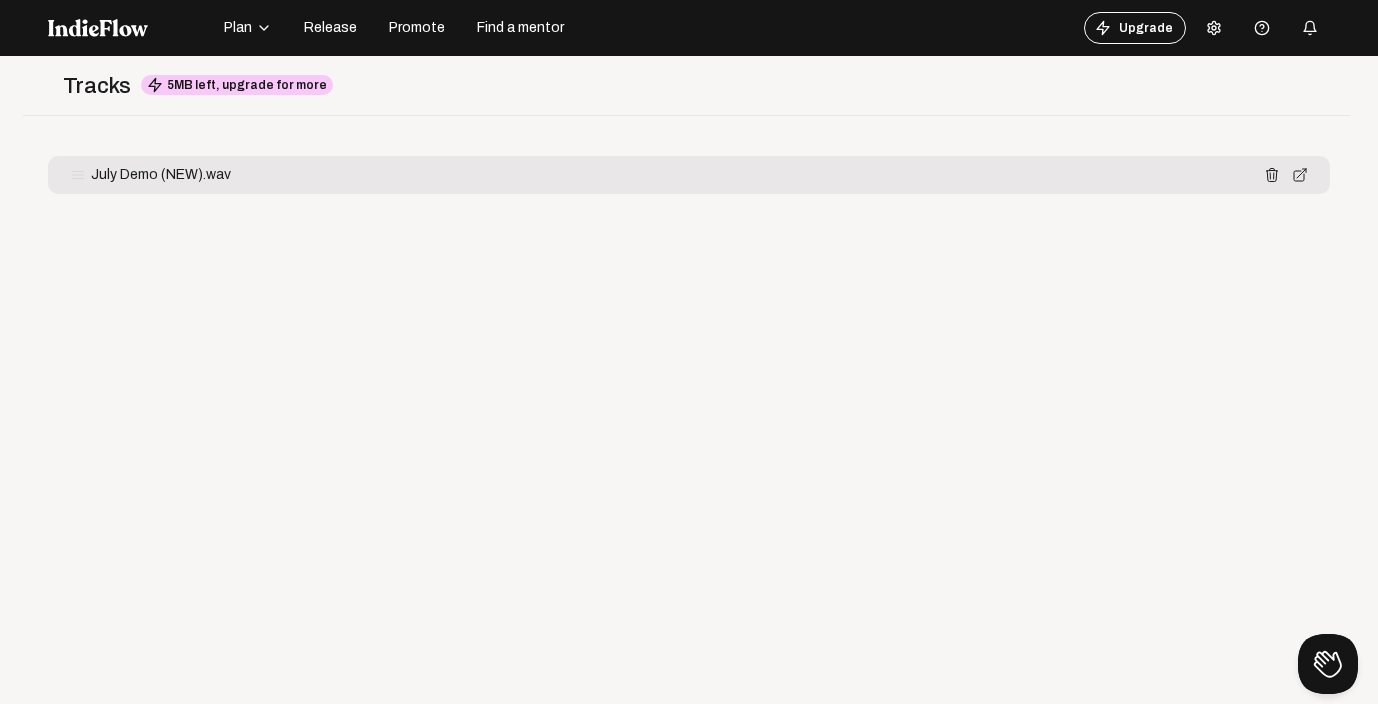 scroll, scrollTop: 0, scrollLeft: 0, axis: both 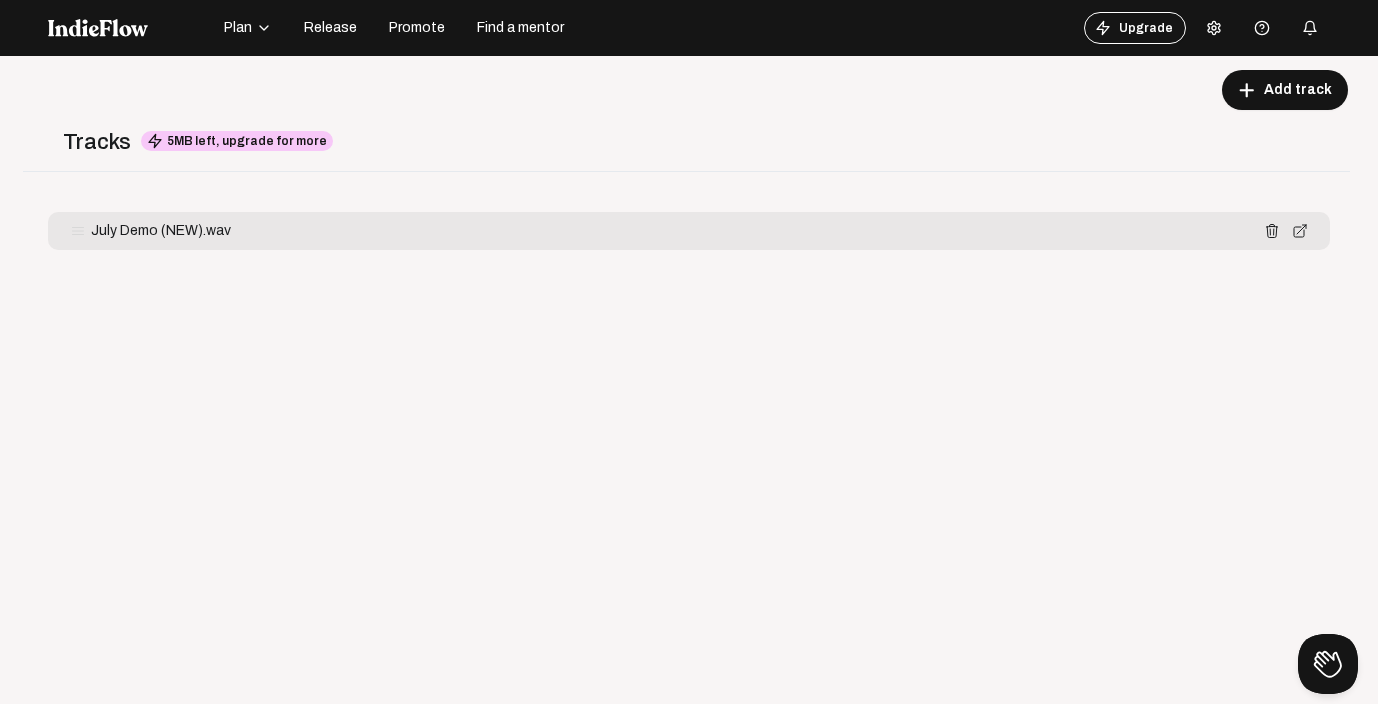 click 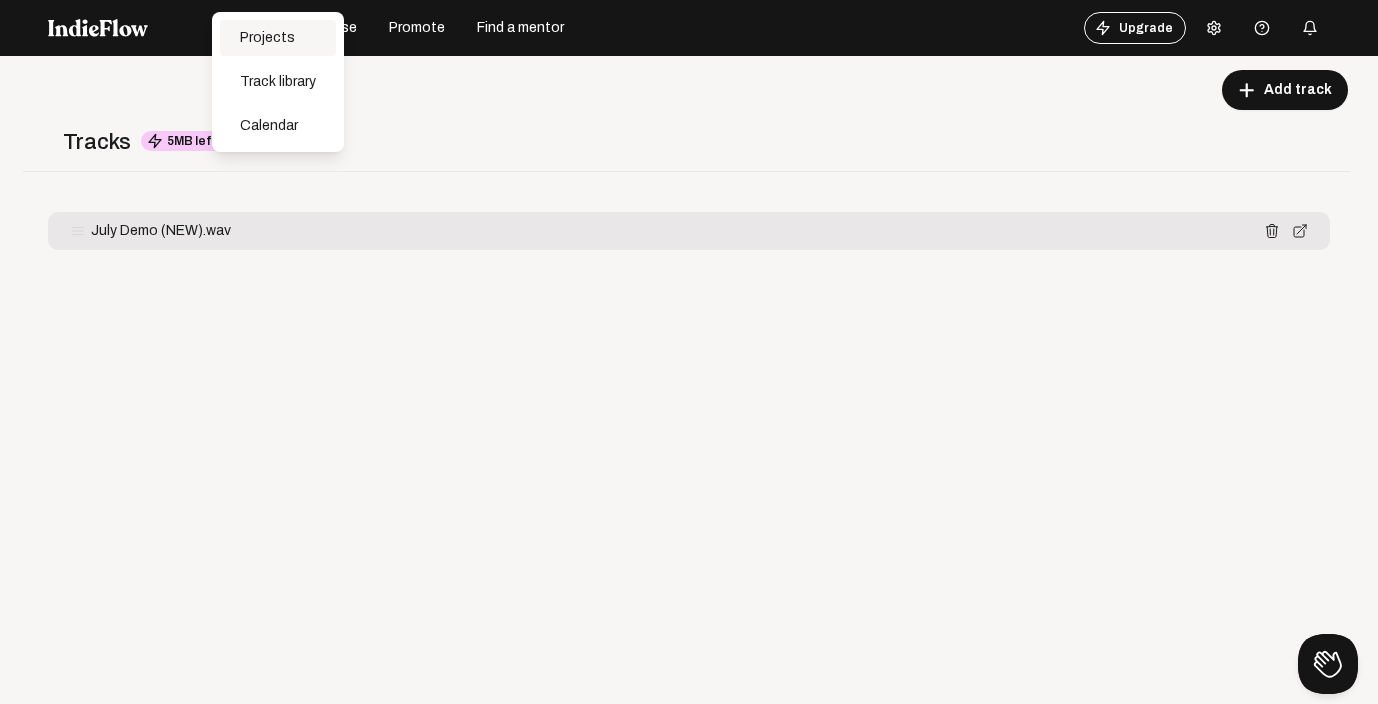 click on "Projects" 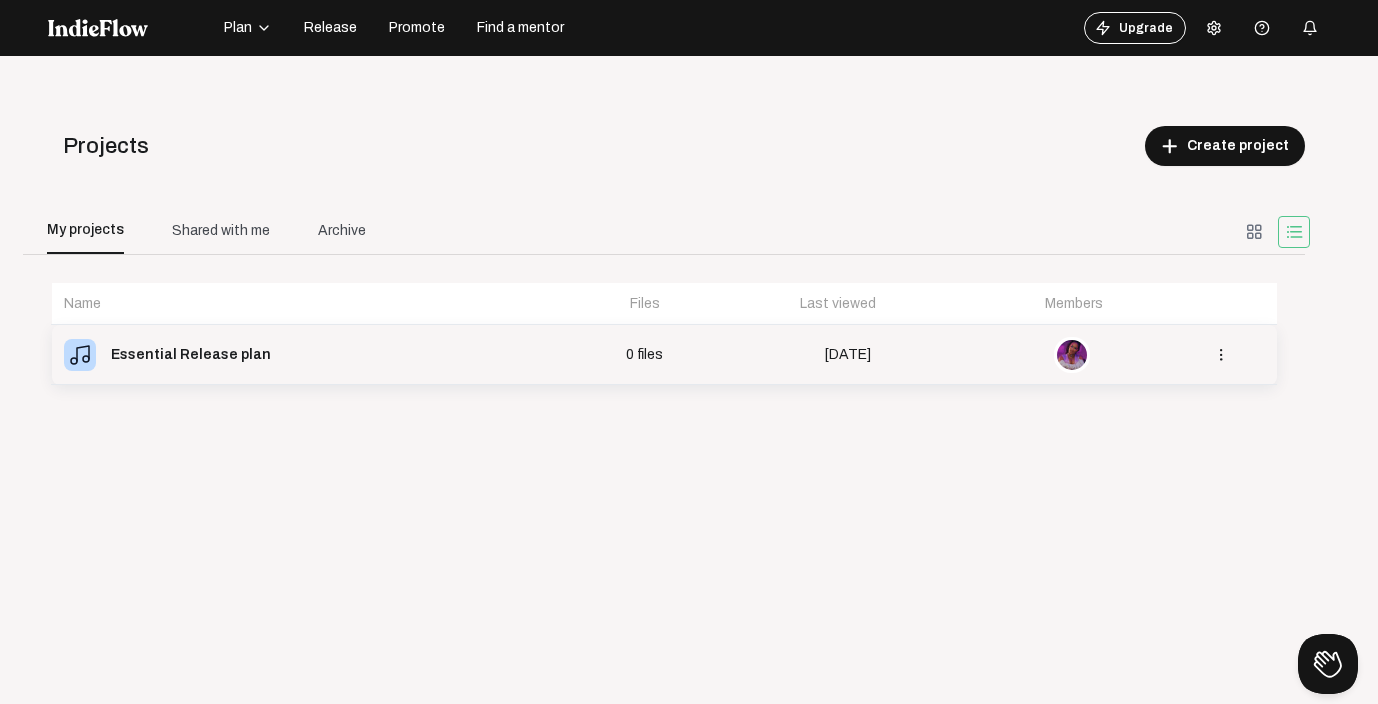 click on "Essential Release plan" at bounding box center [191, 355] 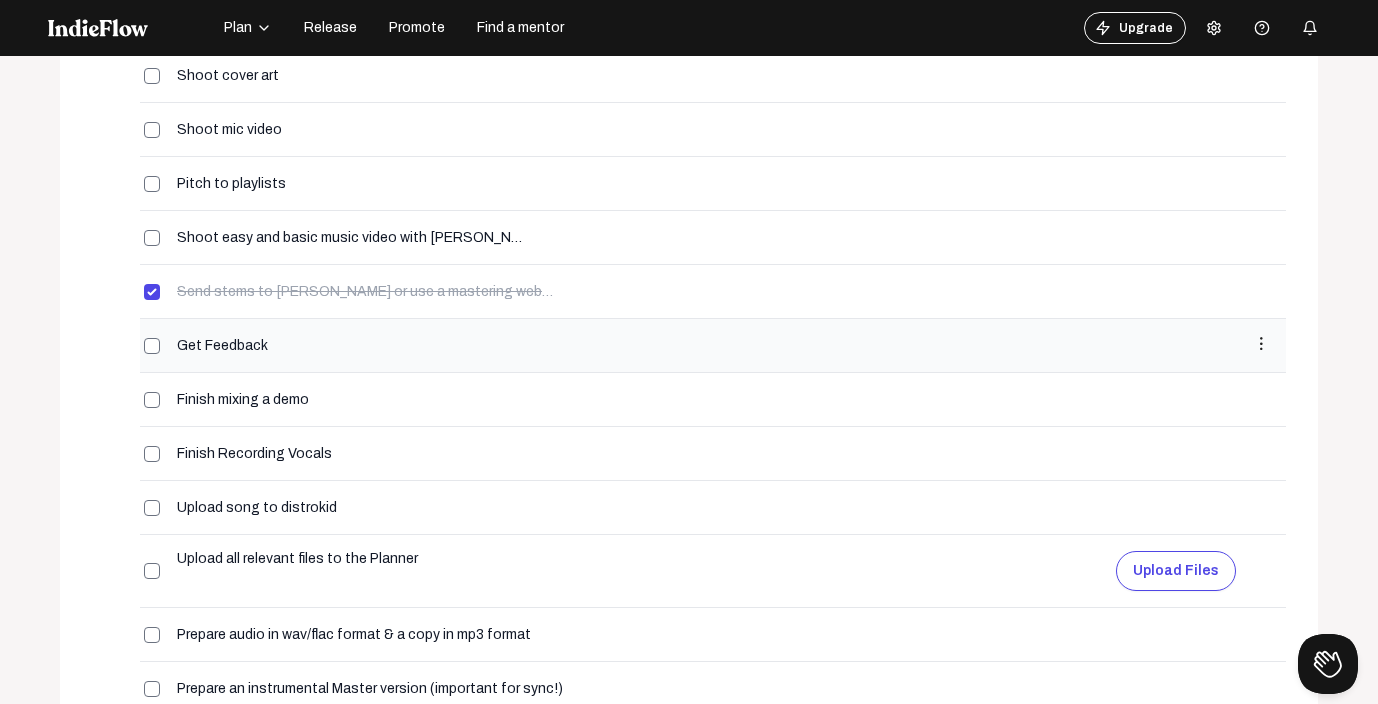 scroll, scrollTop: 541, scrollLeft: 0, axis: vertical 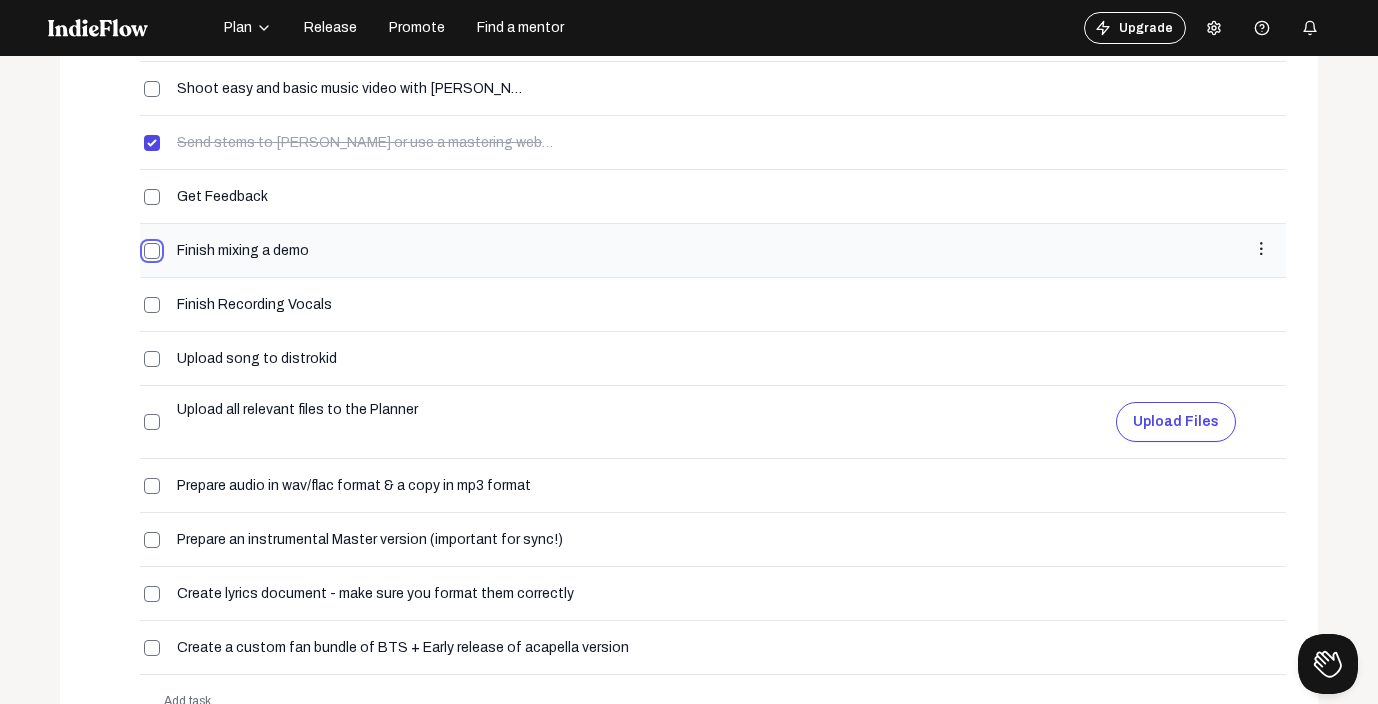 click at bounding box center [152, 251] 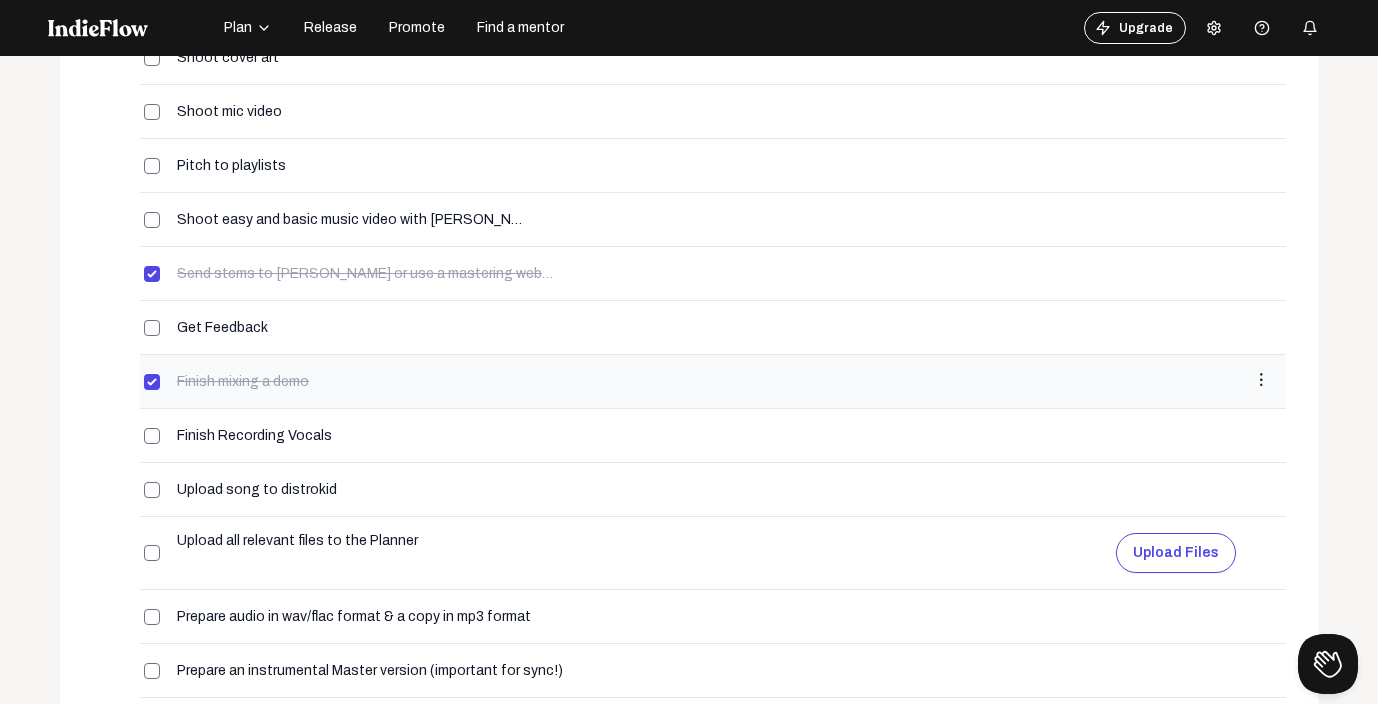 scroll, scrollTop: 488, scrollLeft: 0, axis: vertical 